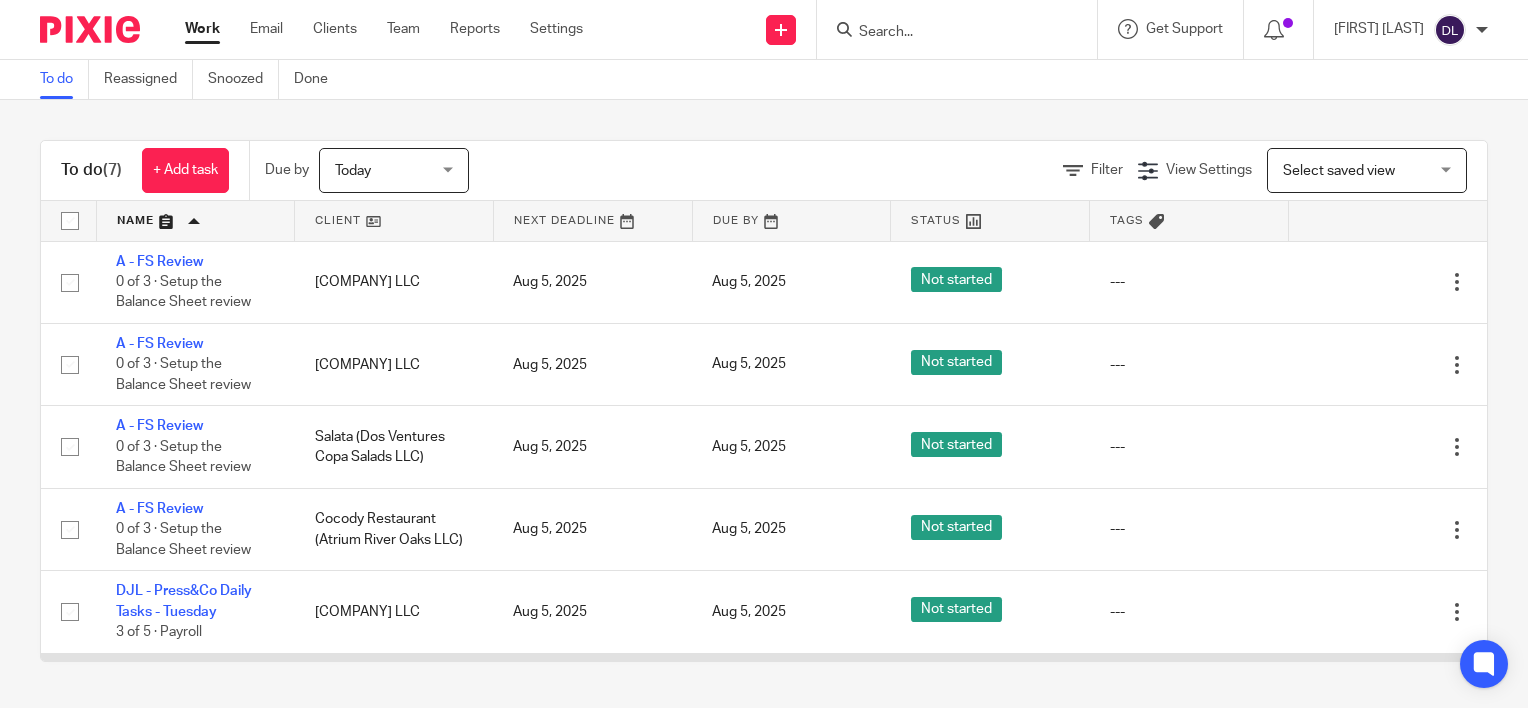 scroll, scrollTop: 0, scrollLeft: 0, axis: both 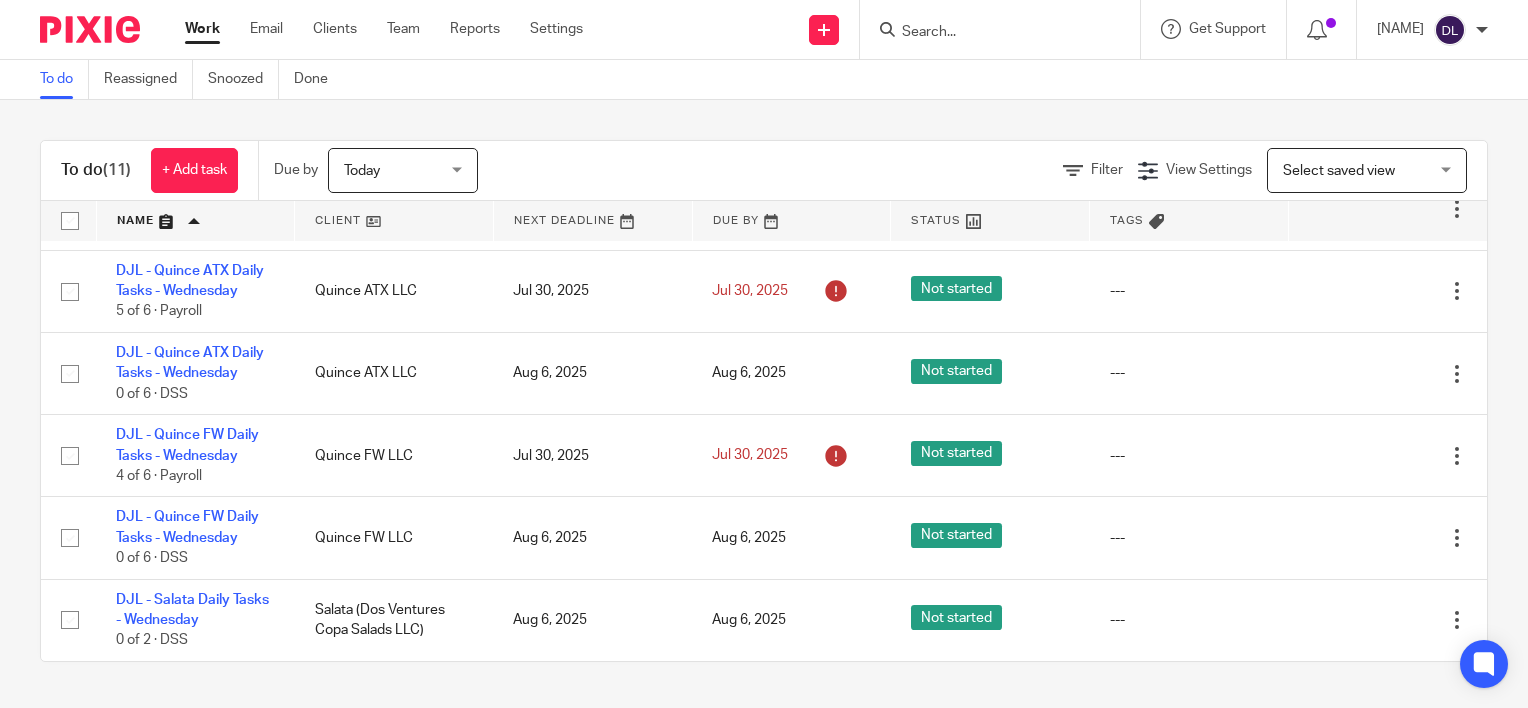 click at bounding box center (593, 221) 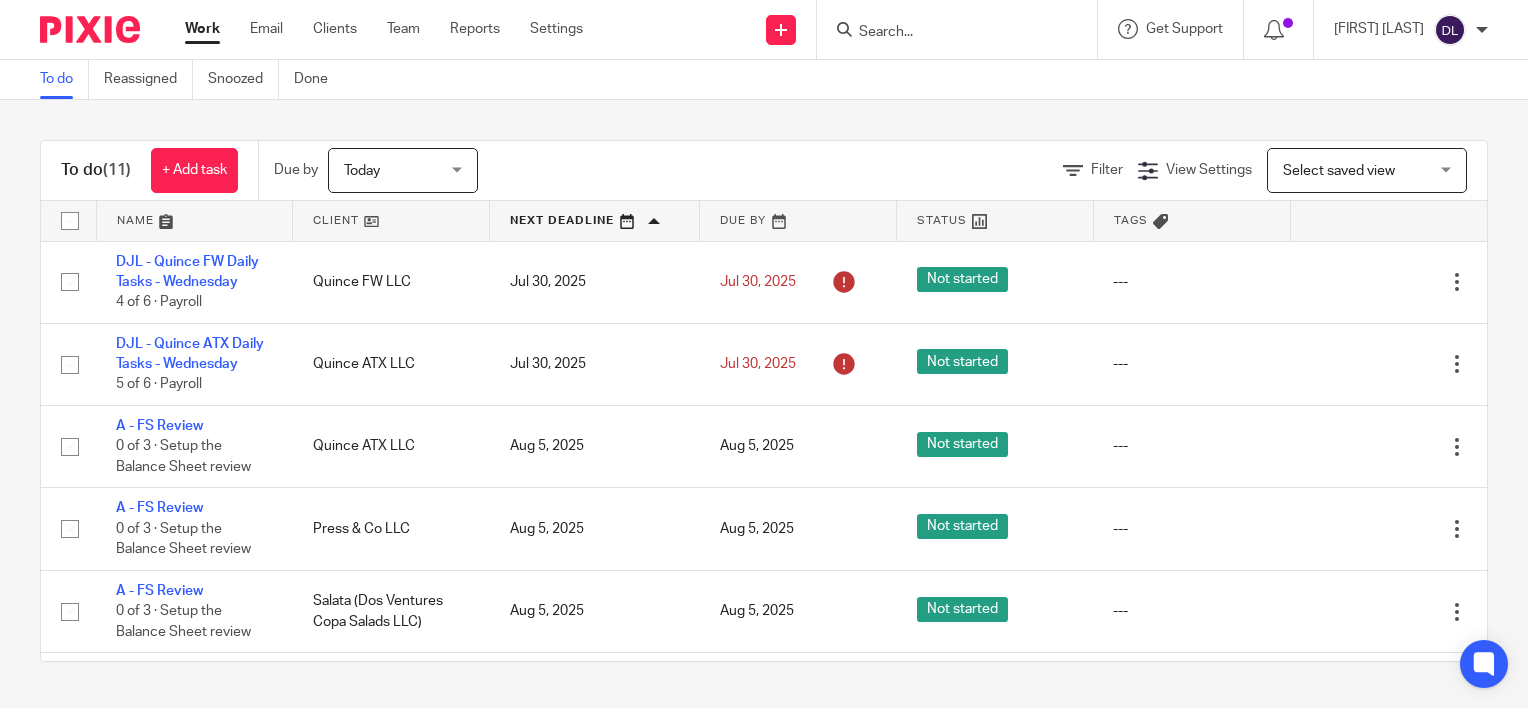 scroll, scrollTop: 0, scrollLeft: 0, axis: both 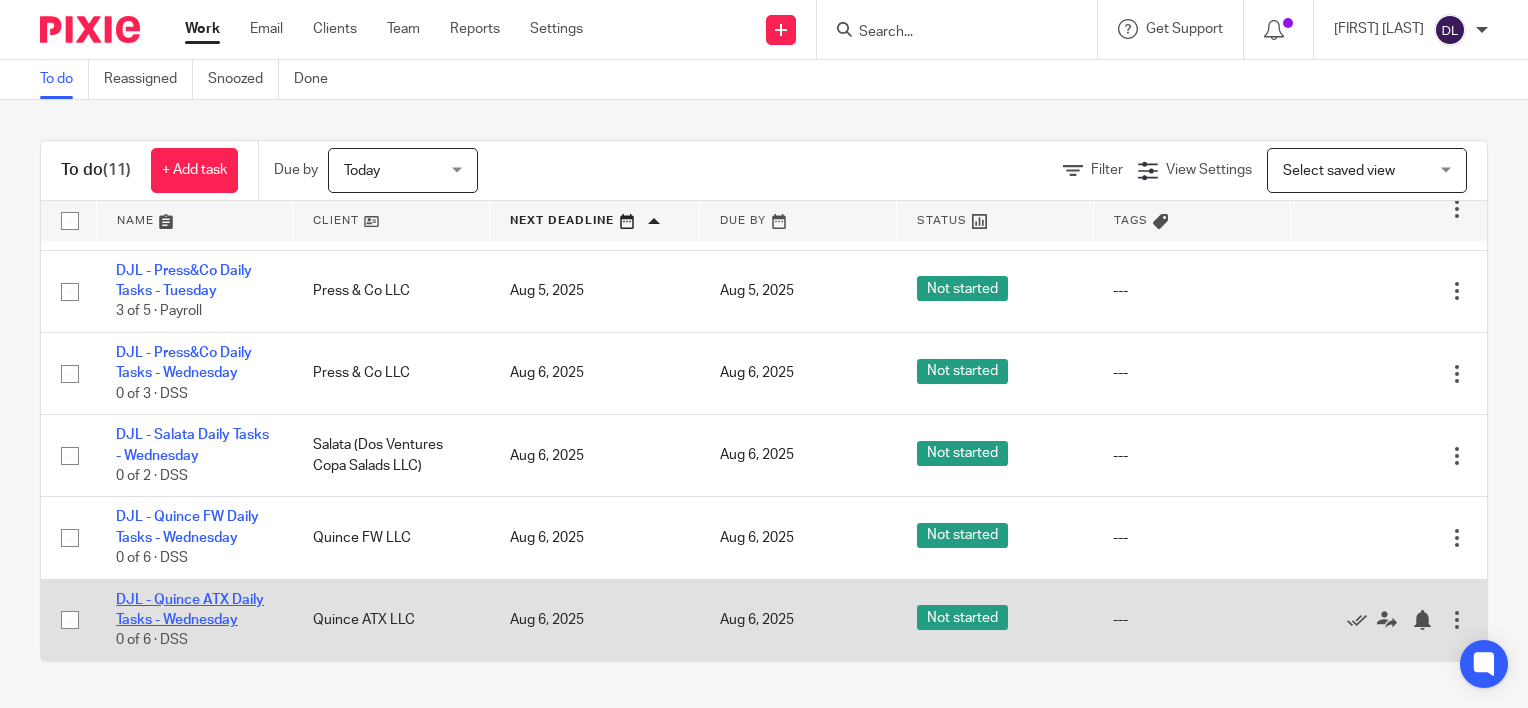 click on "DJL - Quince ATX Daily Tasks - Wednesday" at bounding box center (190, 610) 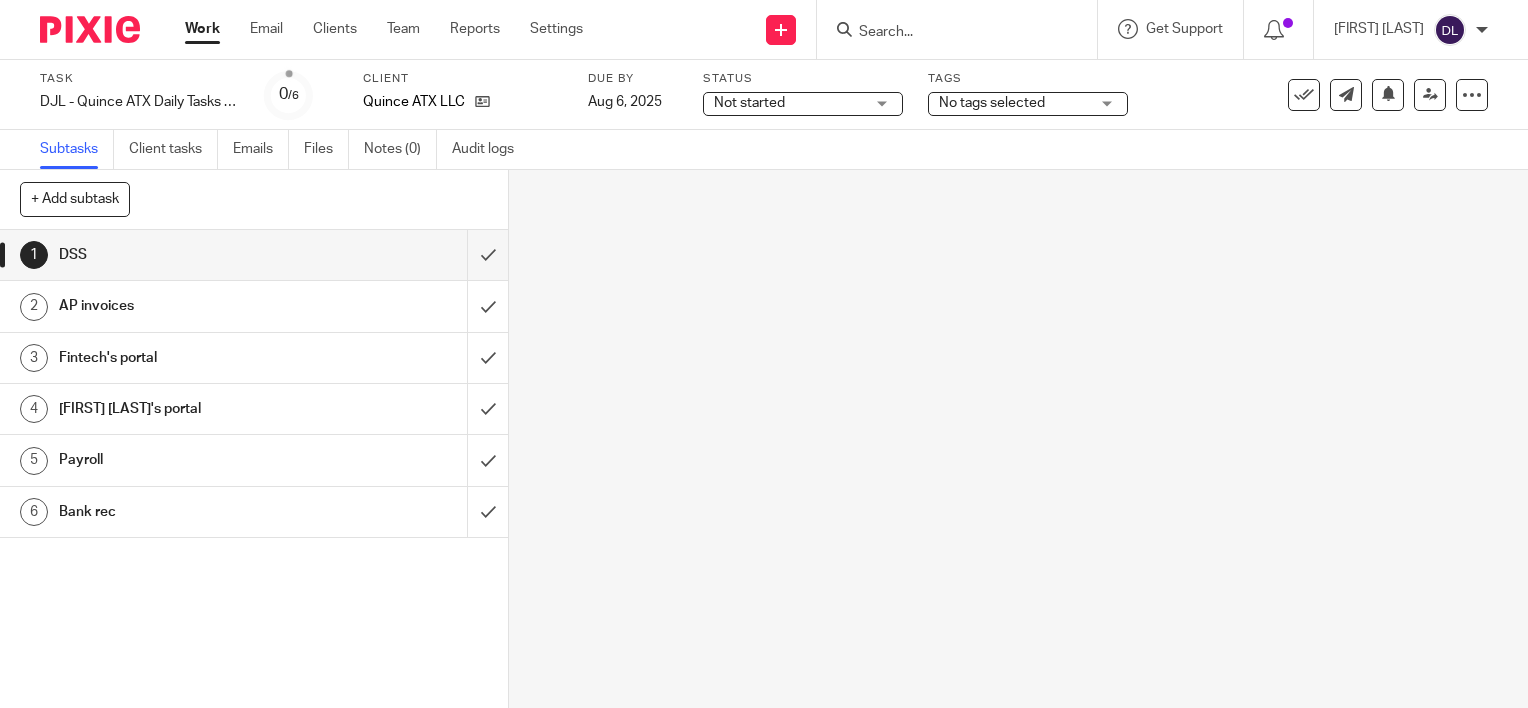 scroll, scrollTop: 0, scrollLeft: 0, axis: both 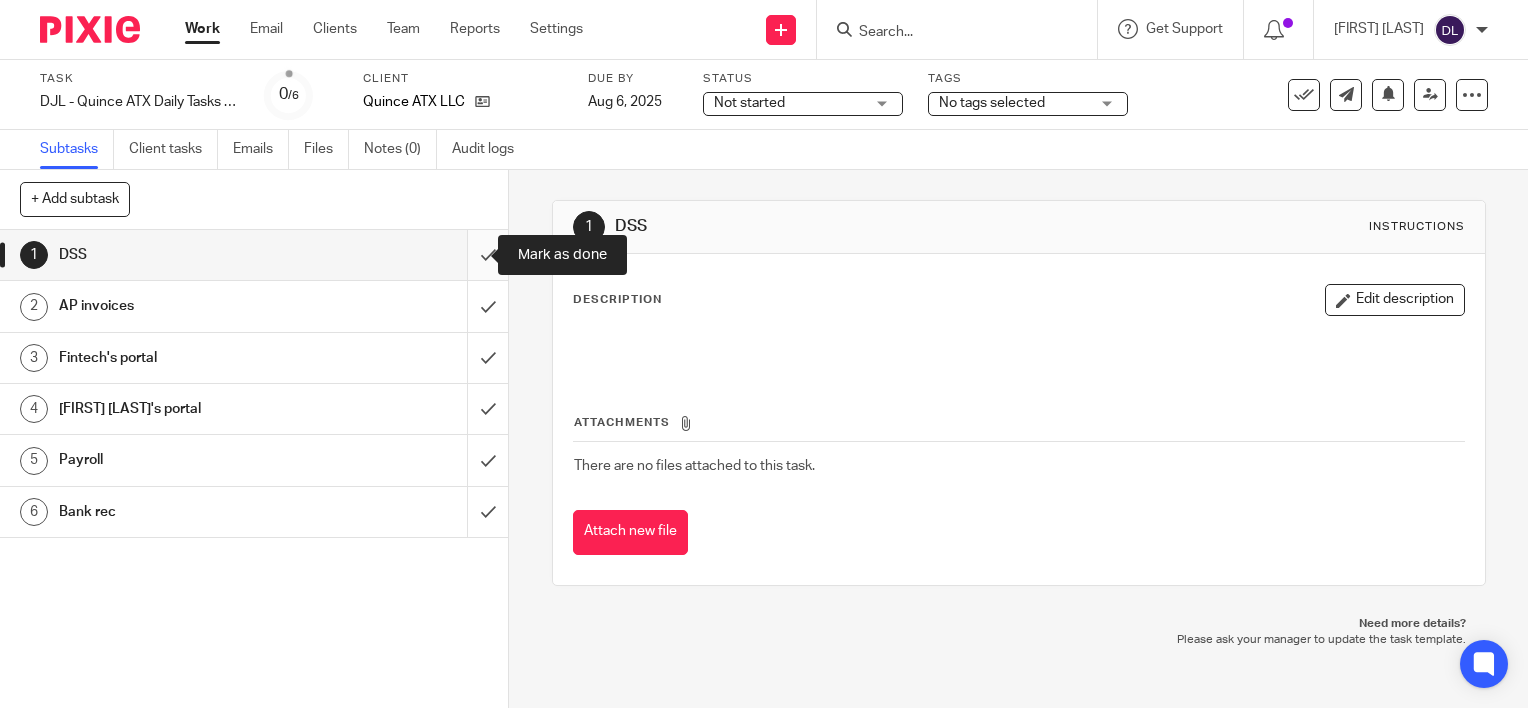 click at bounding box center (254, 255) 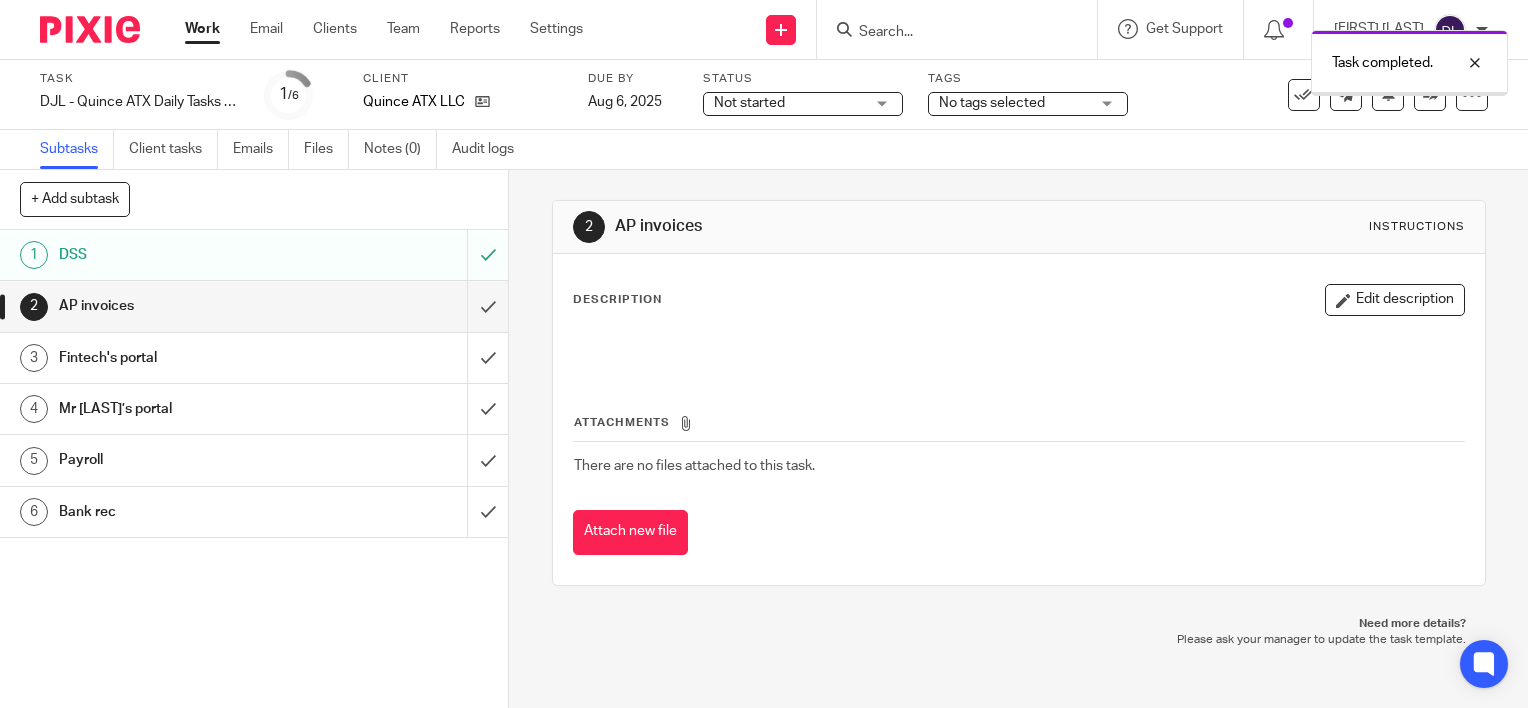 scroll, scrollTop: 0, scrollLeft: 0, axis: both 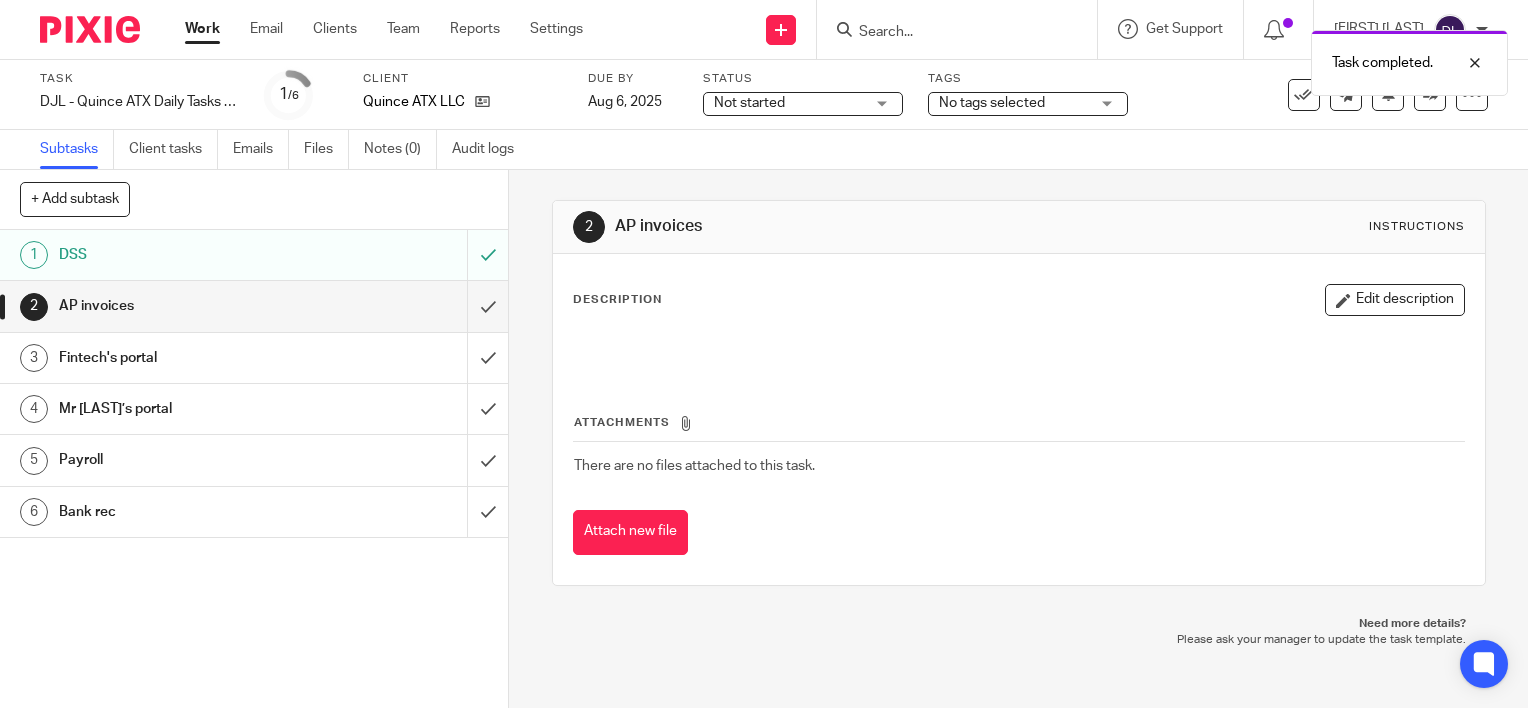 click on "Work" at bounding box center (202, 29) 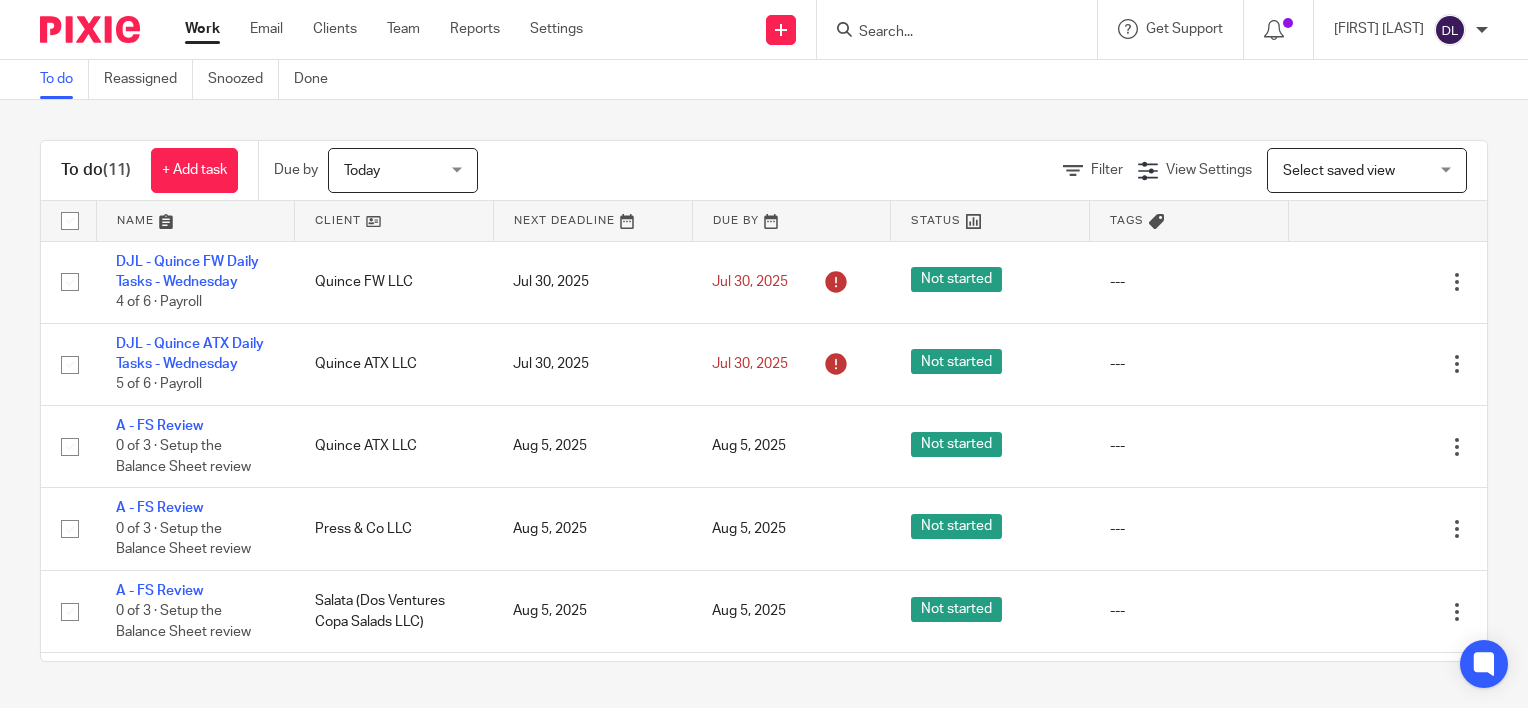 scroll, scrollTop: 0, scrollLeft: 0, axis: both 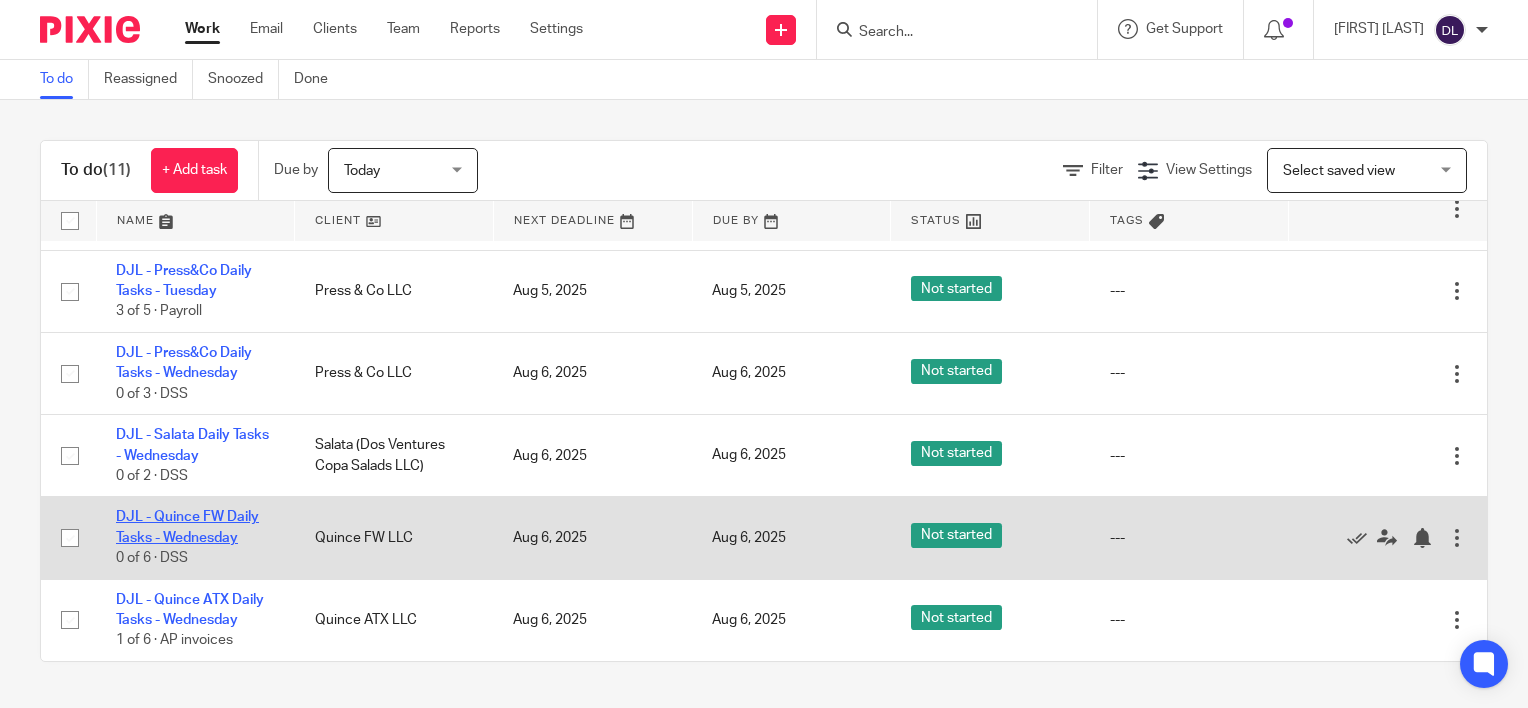 click on "DJL - Quince FW Daily Tasks - Wednesday" at bounding box center [187, 527] 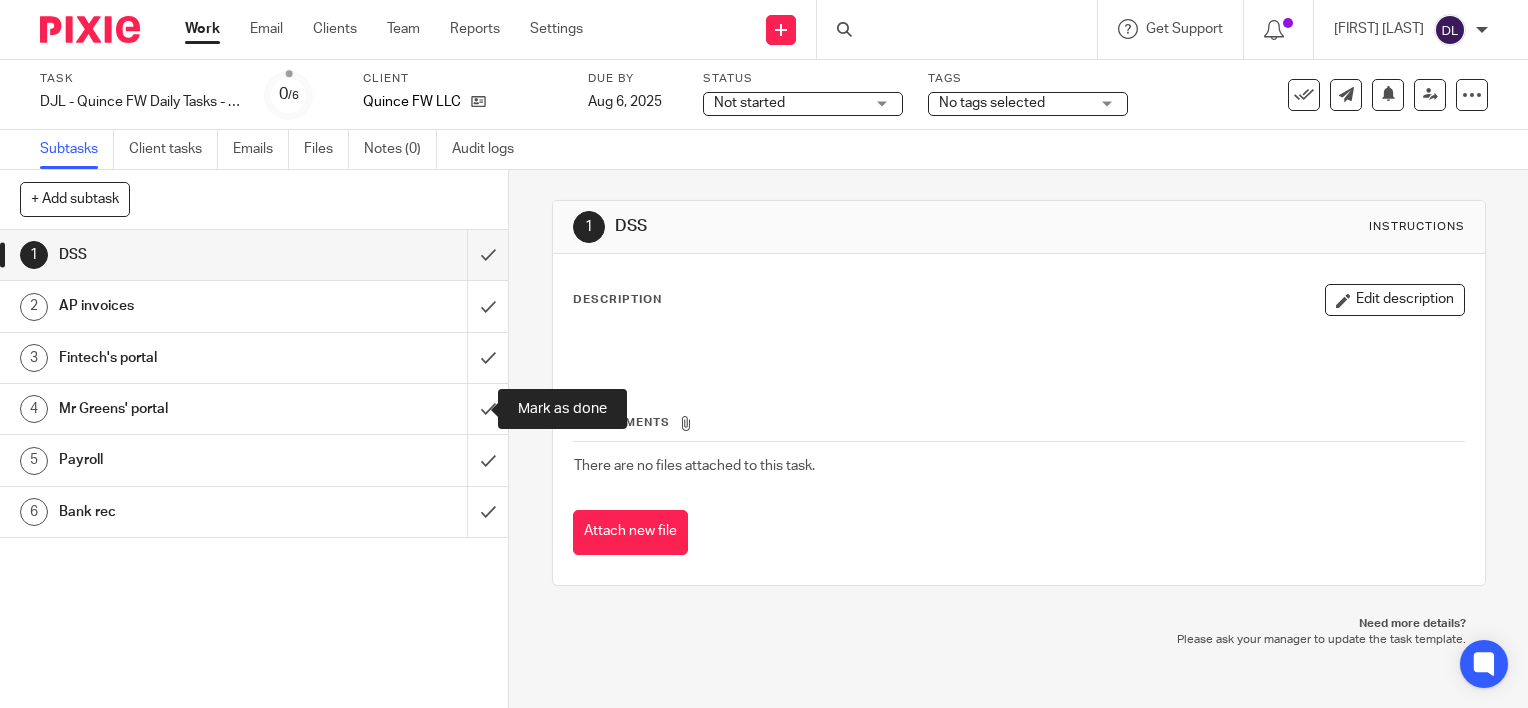 scroll, scrollTop: 0, scrollLeft: 0, axis: both 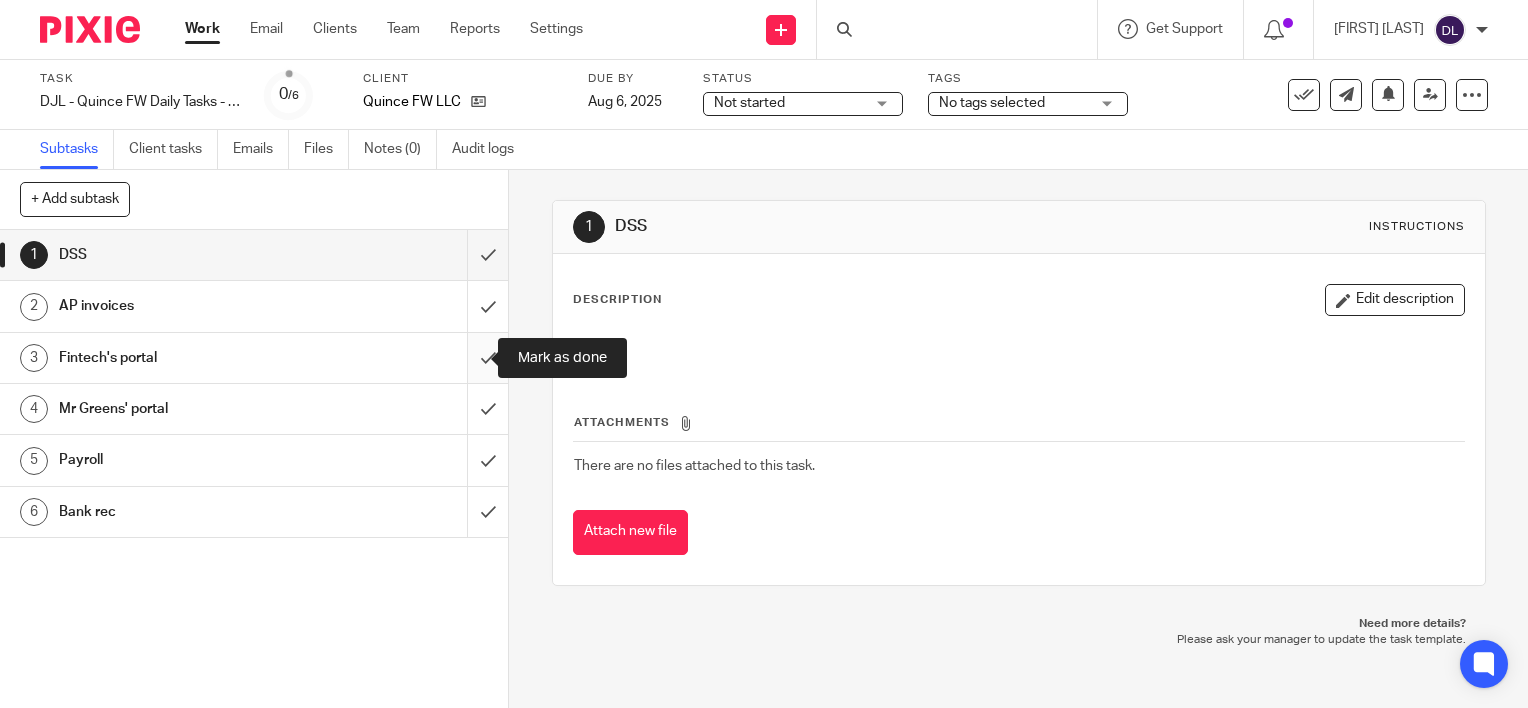 click at bounding box center (254, 358) 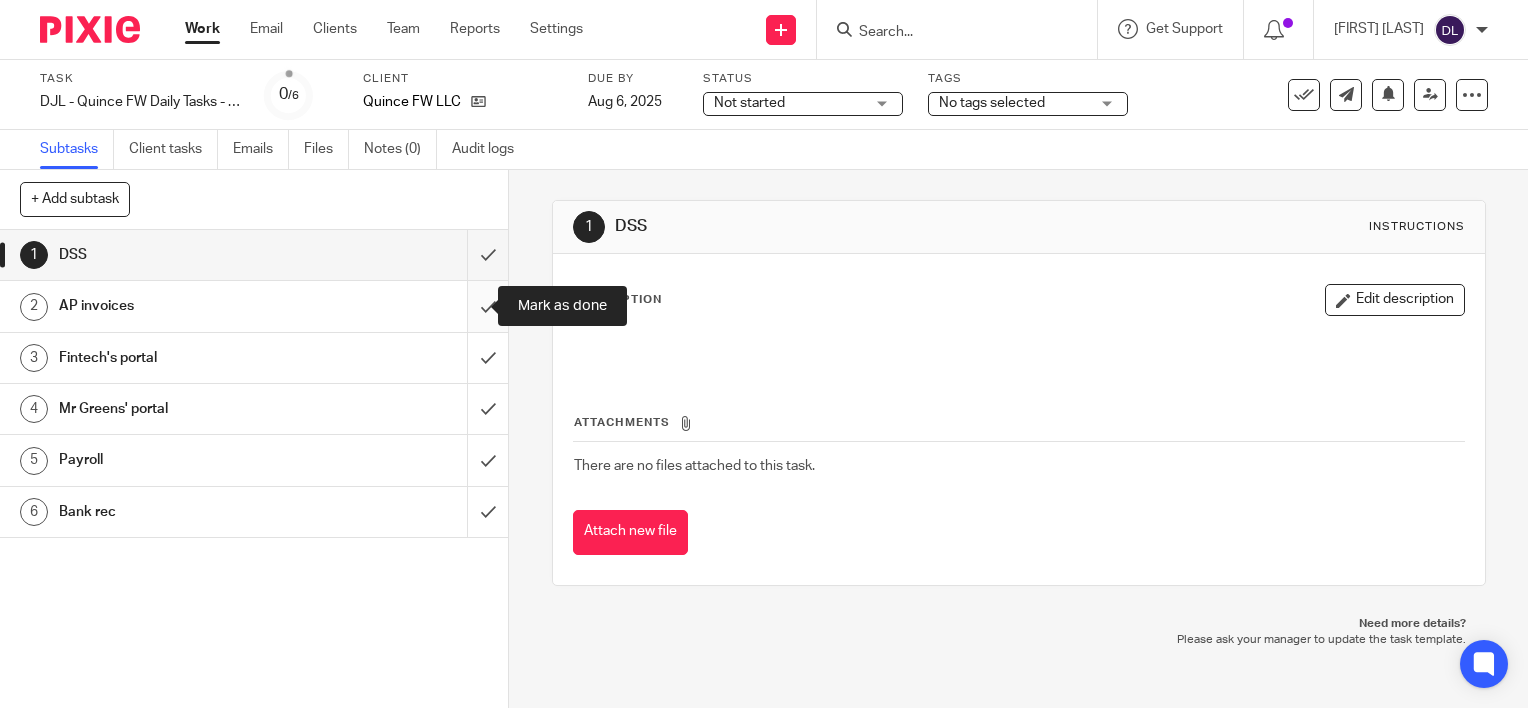 click at bounding box center (254, 306) 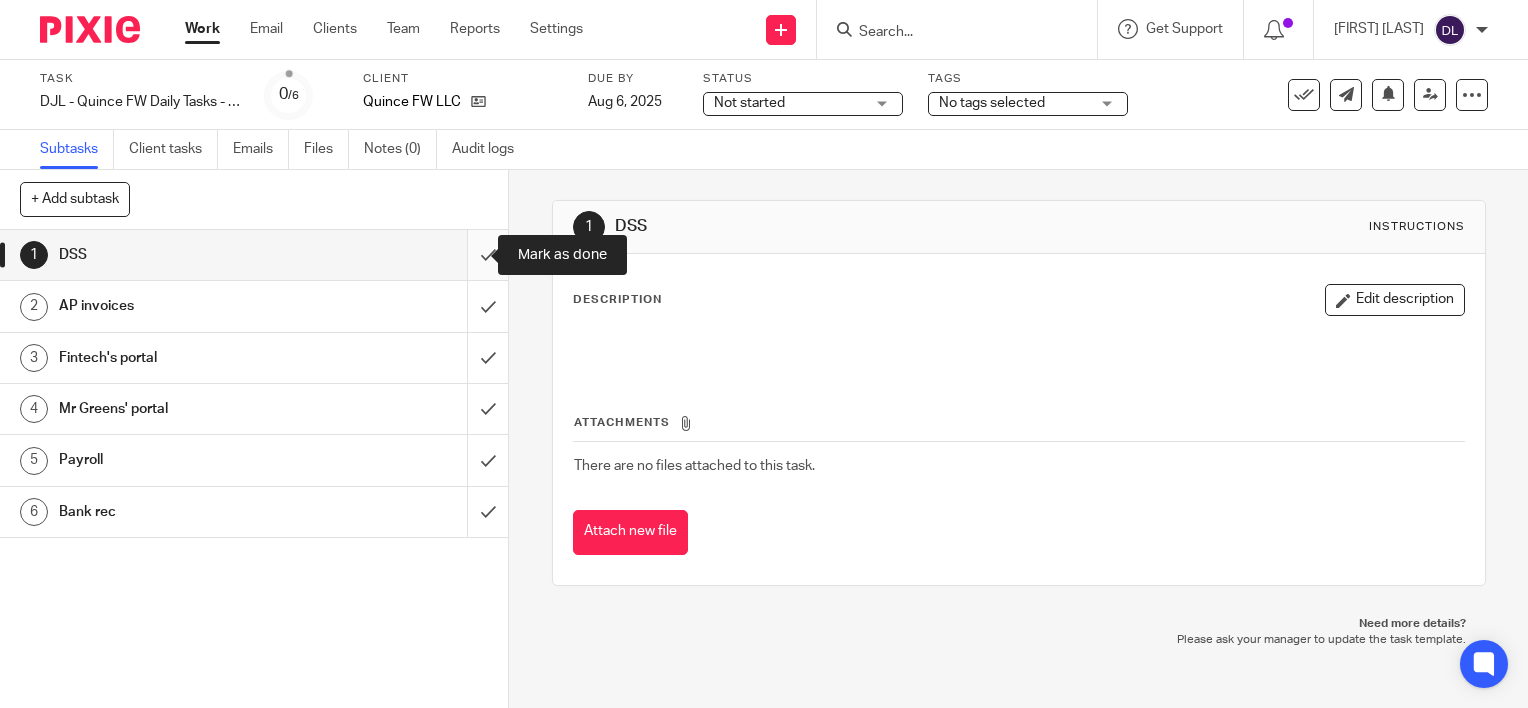 click at bounding box center [254, 255] 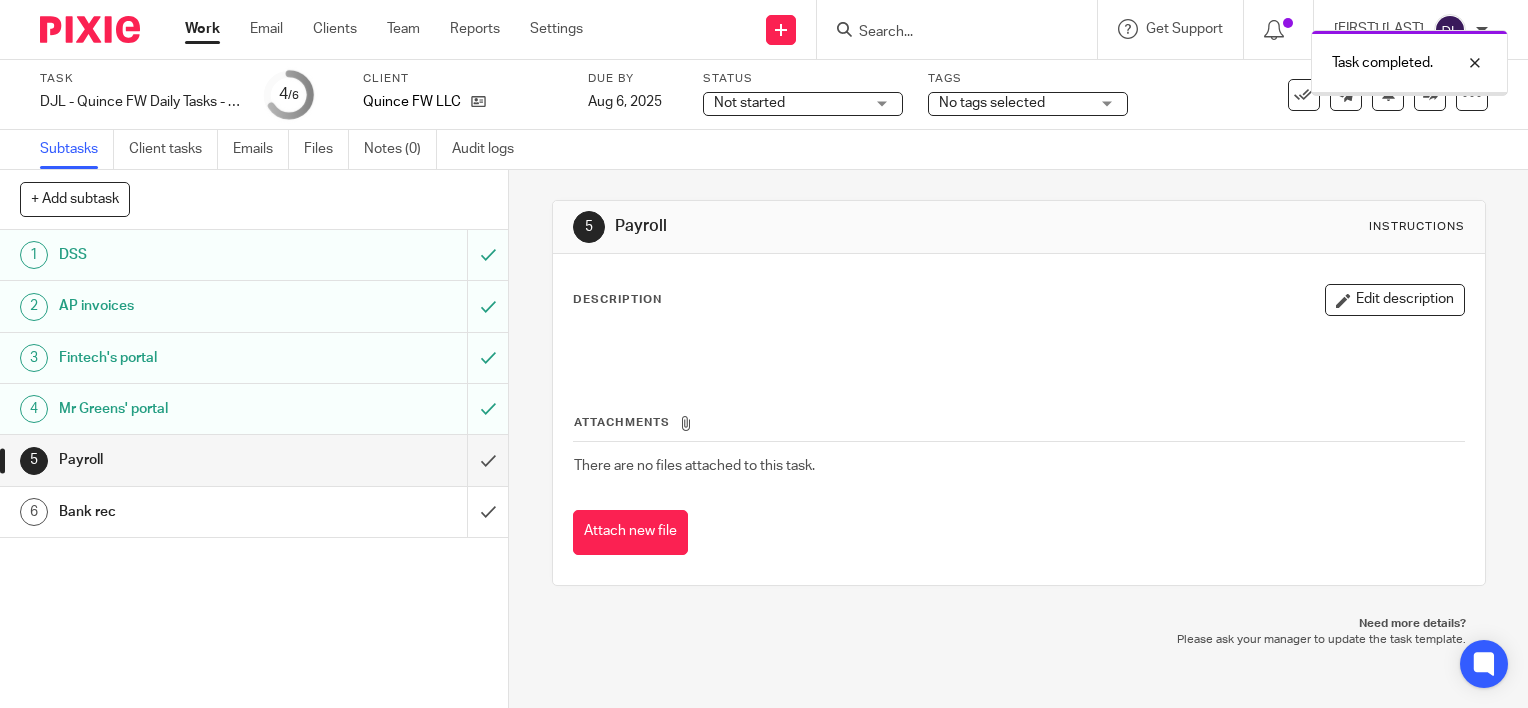 scroll, scrollTop: 0, scrollLeft: 0, axis: both 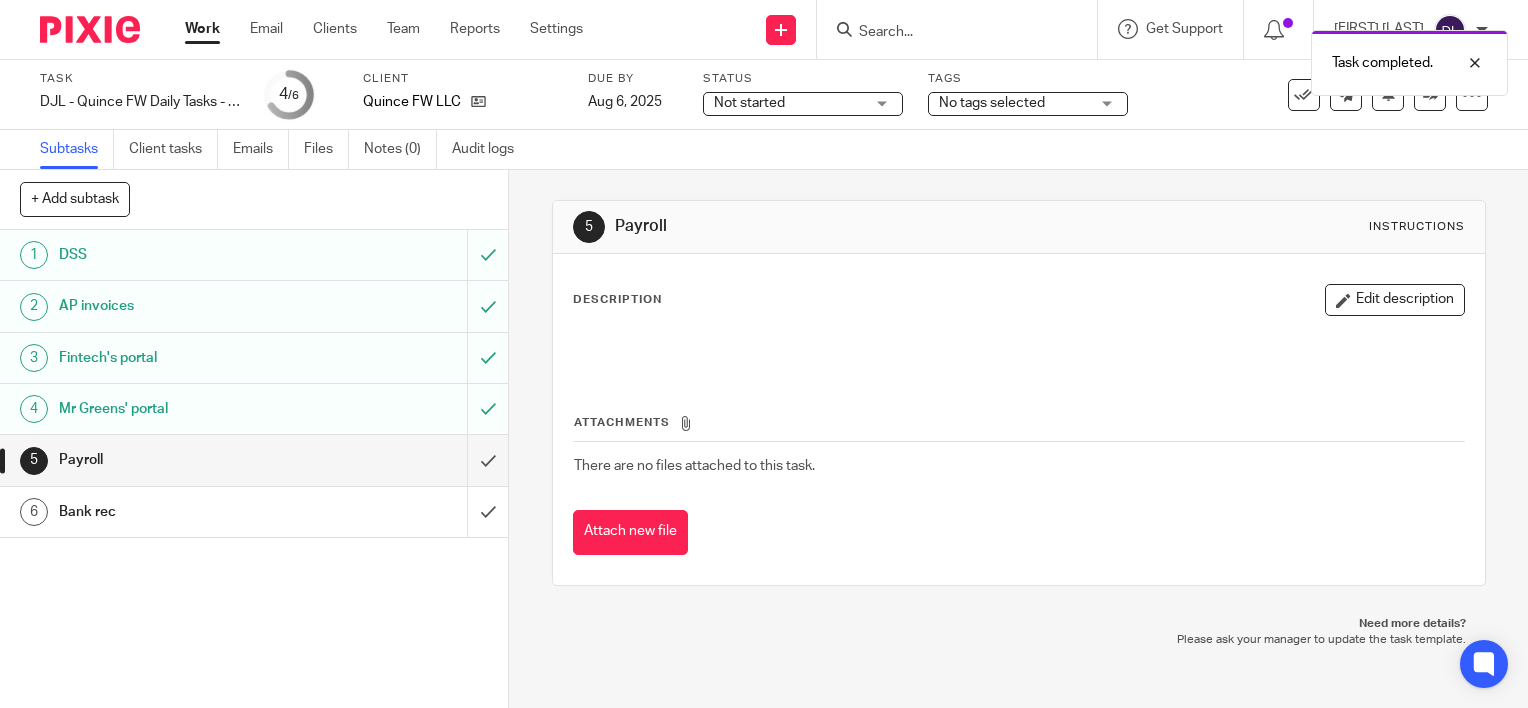 click on "Work" at bounding box center [202, 29] 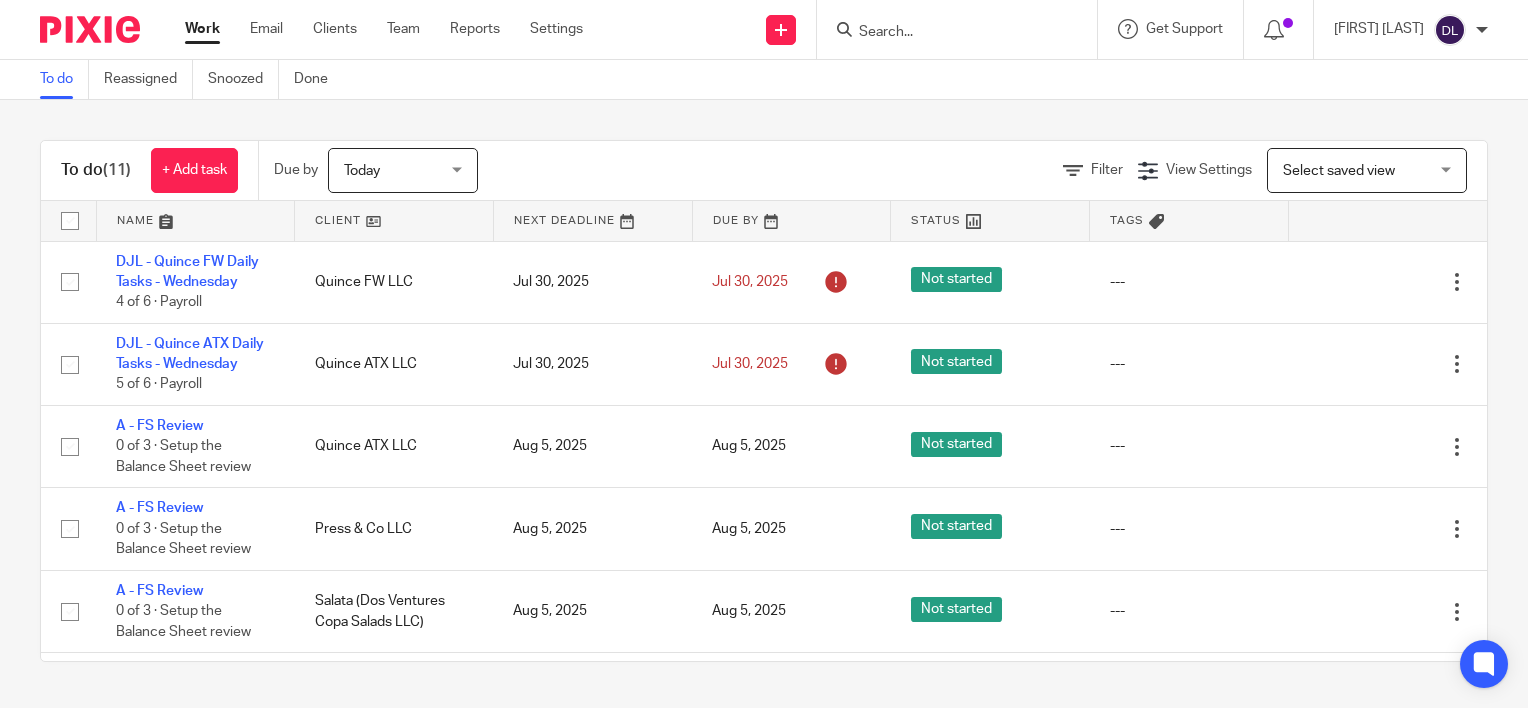 scroll, scrollTop: 0, scrollLeft: 0, axis: both 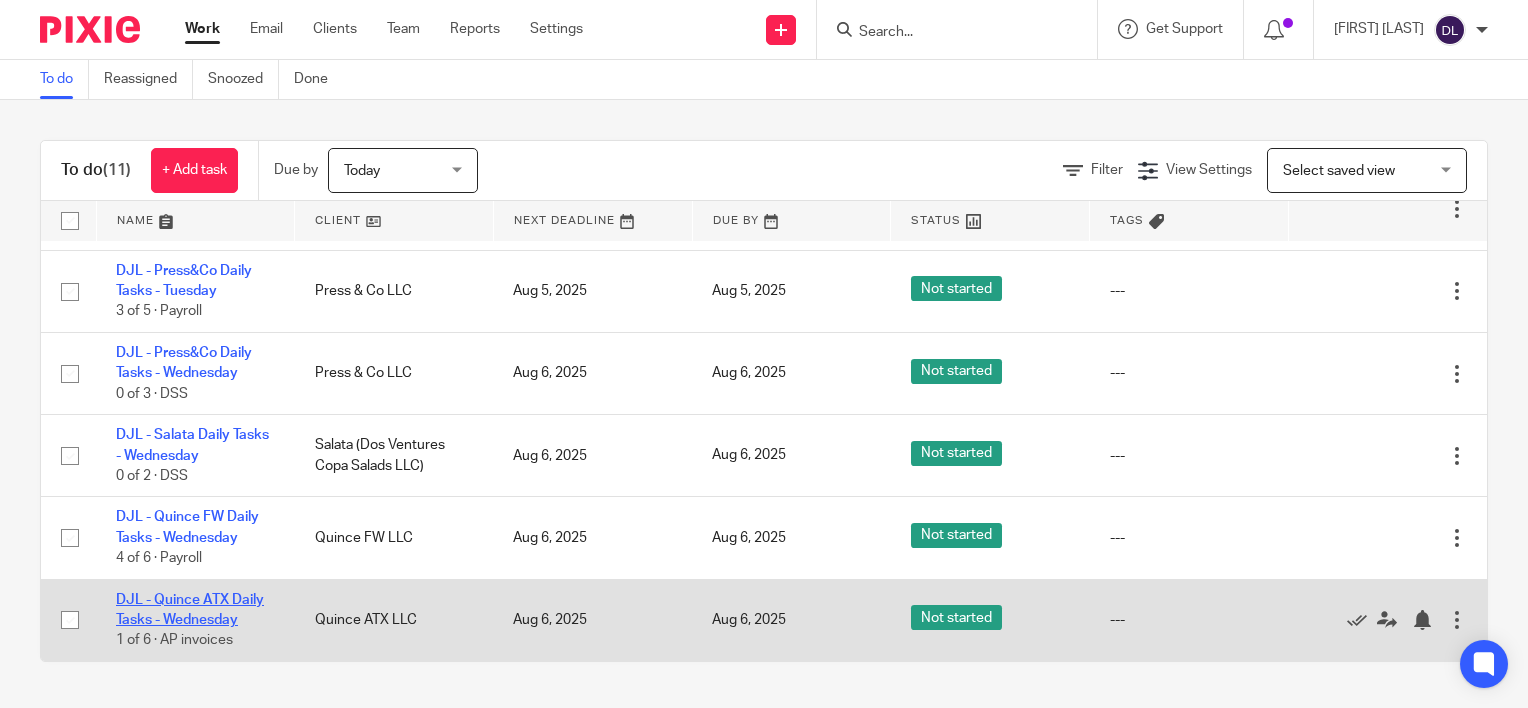 click on "DJL - Quince ATX Daily Tasks - Wednesday" at bounding box center [190, 610] 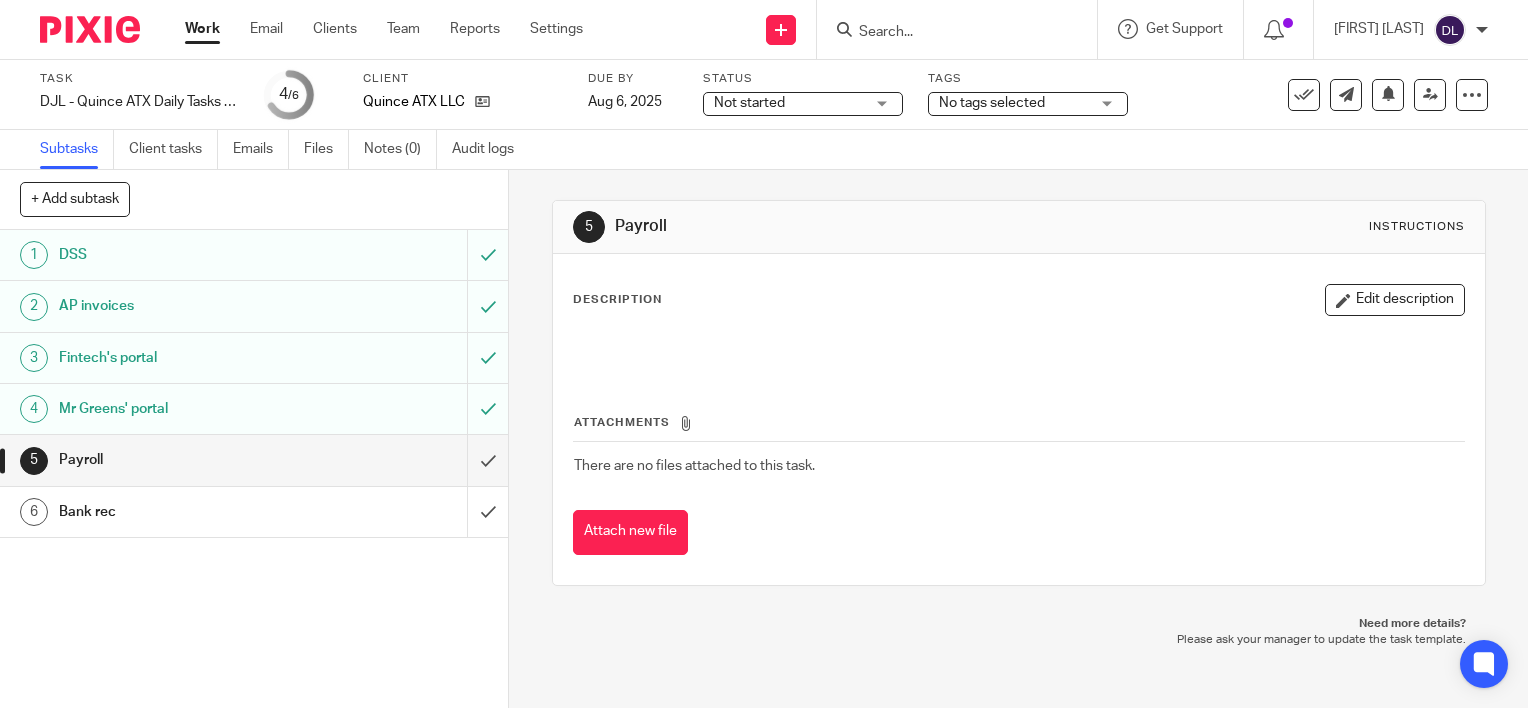 scroll, scrollTop: 0, scrollLeft: 0, axis: both 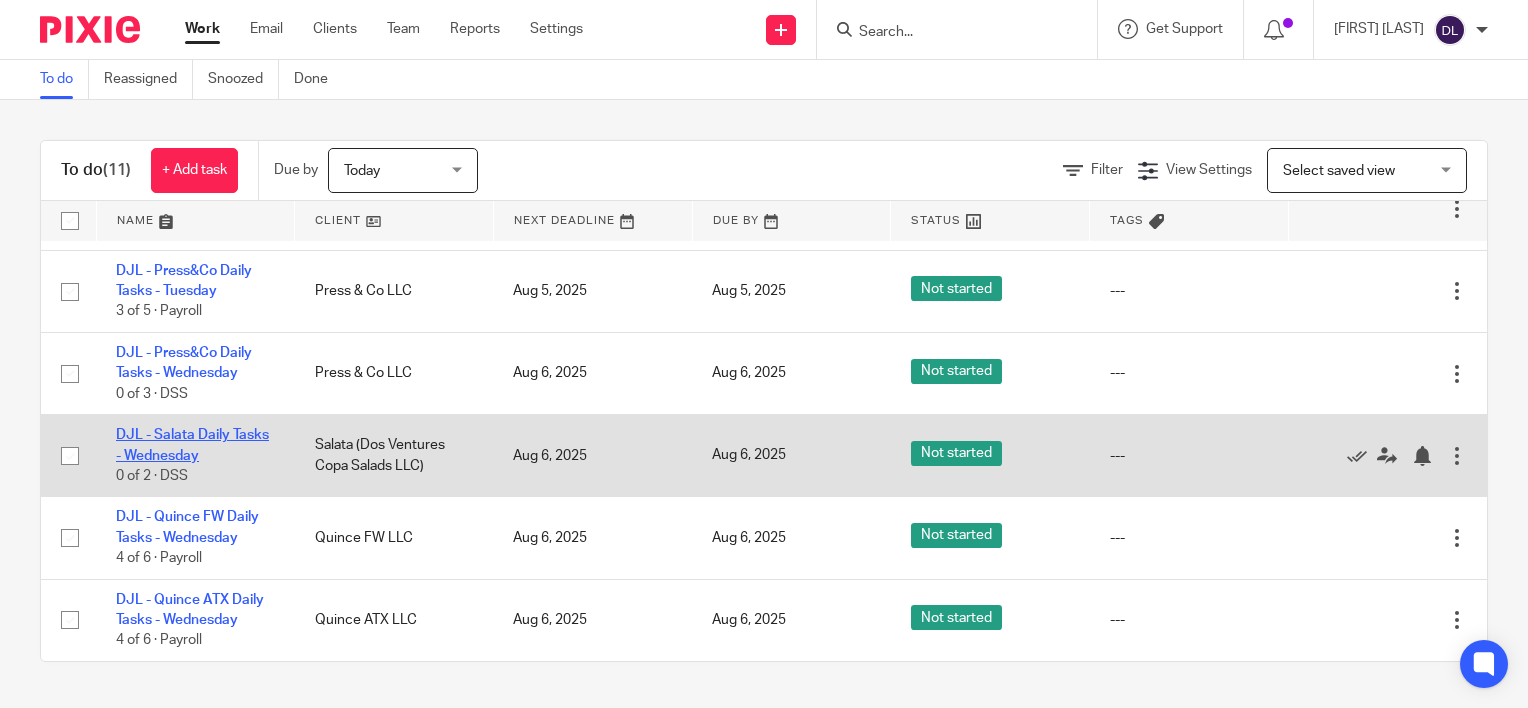 click on "DJL - Salata Daily Tasks - Wednesday" at bounding box center [192, 445] 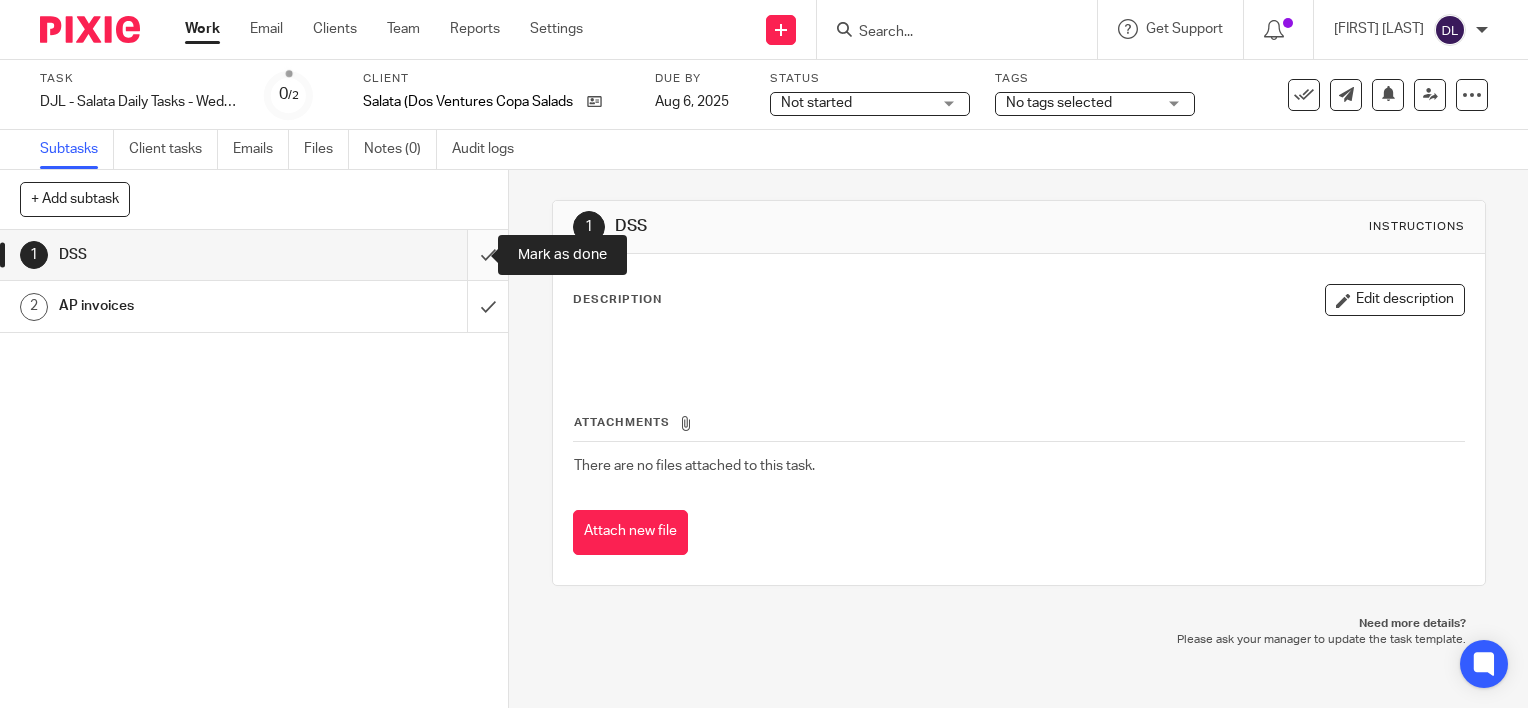 scroll, scrollTop: 0, scrollLeft: 0, axis: both 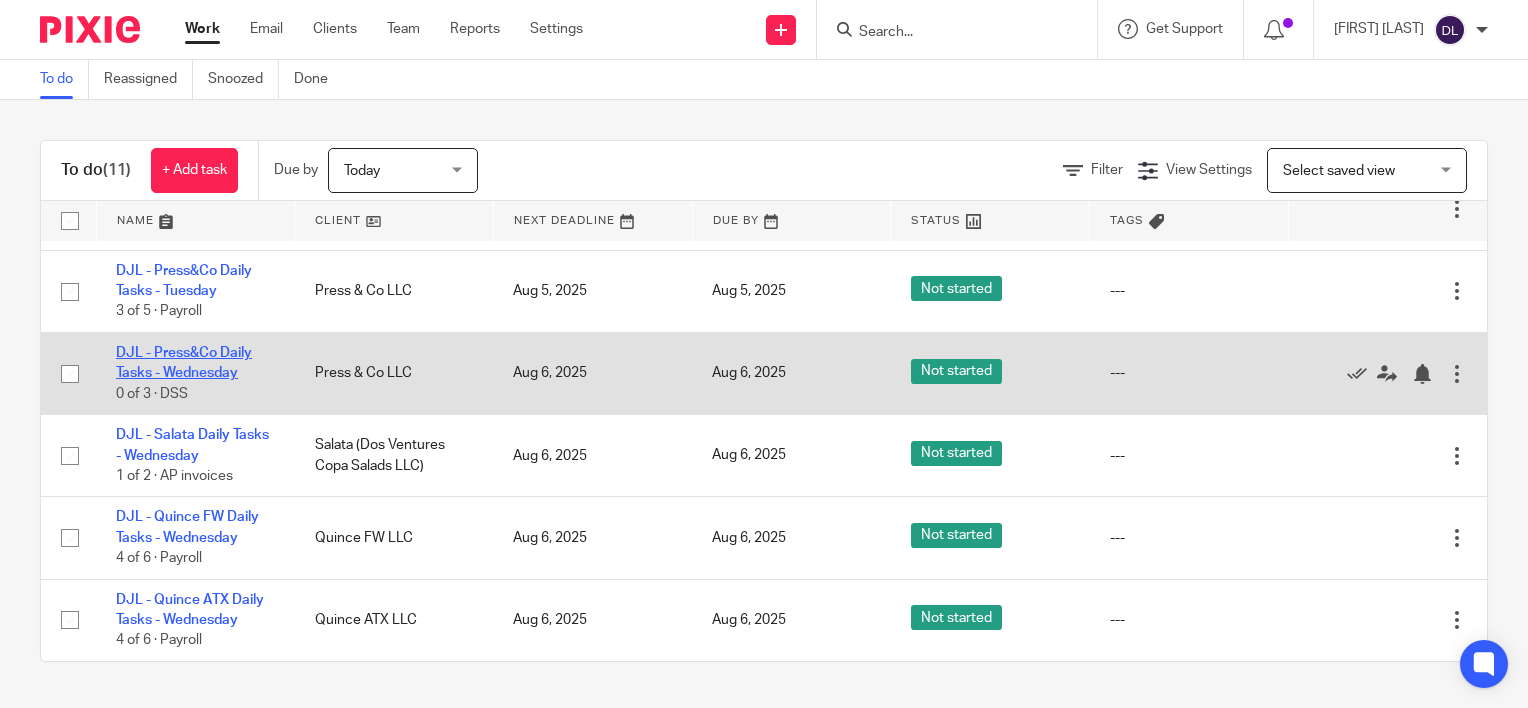 click on "DJL - Press&Co Daily Tasks - Wednesday" at bounding box center [184, 363] 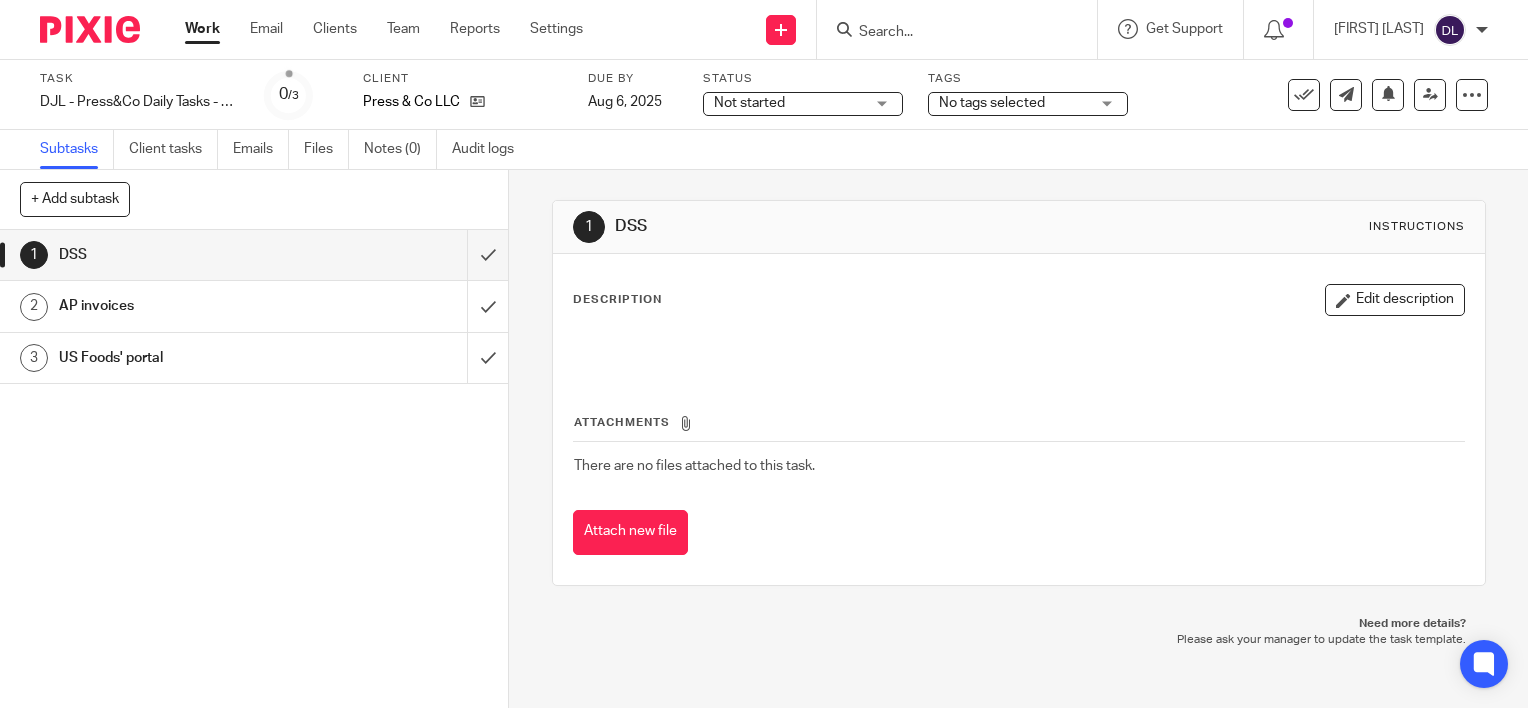 scroll, scrollTop: 0, scrollLeft: 0, axis: both 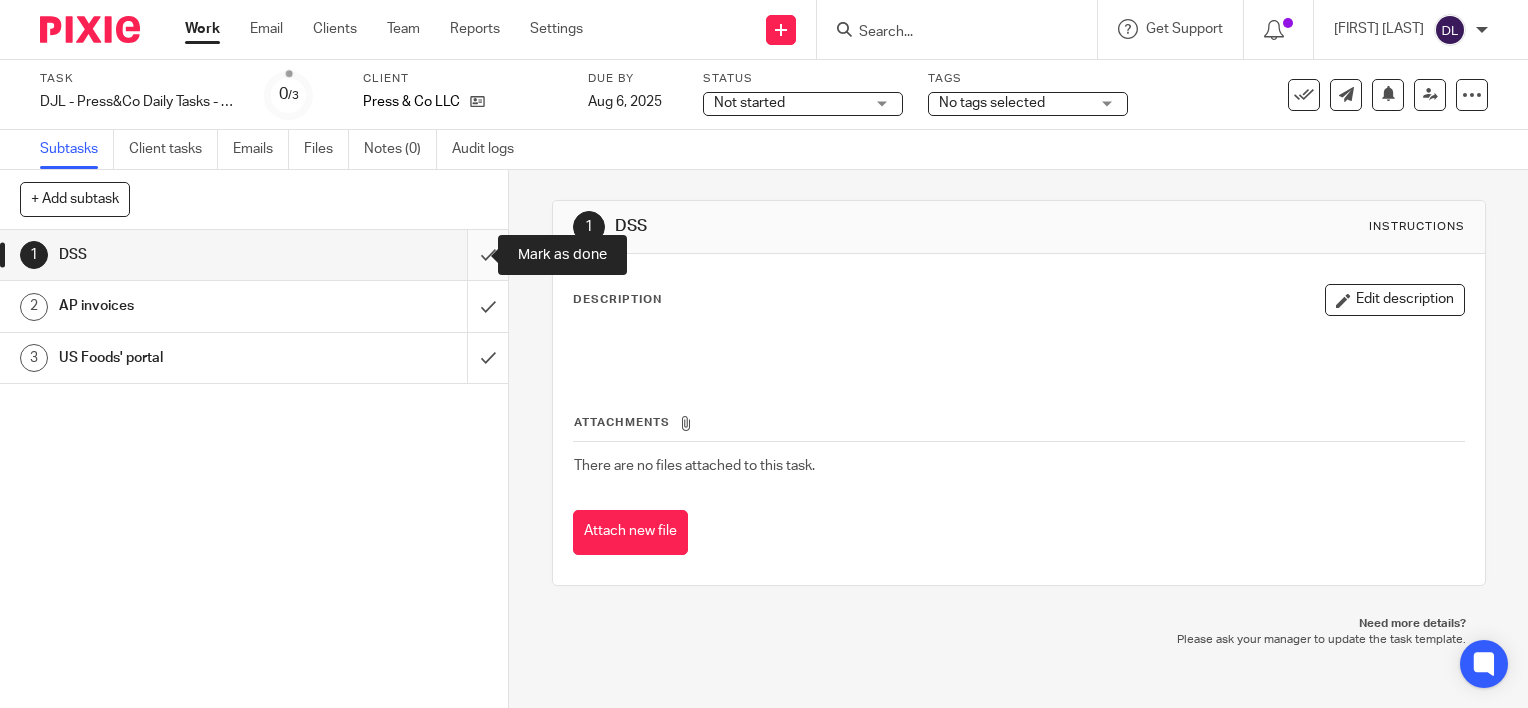 click at bounding box center (254, 255) 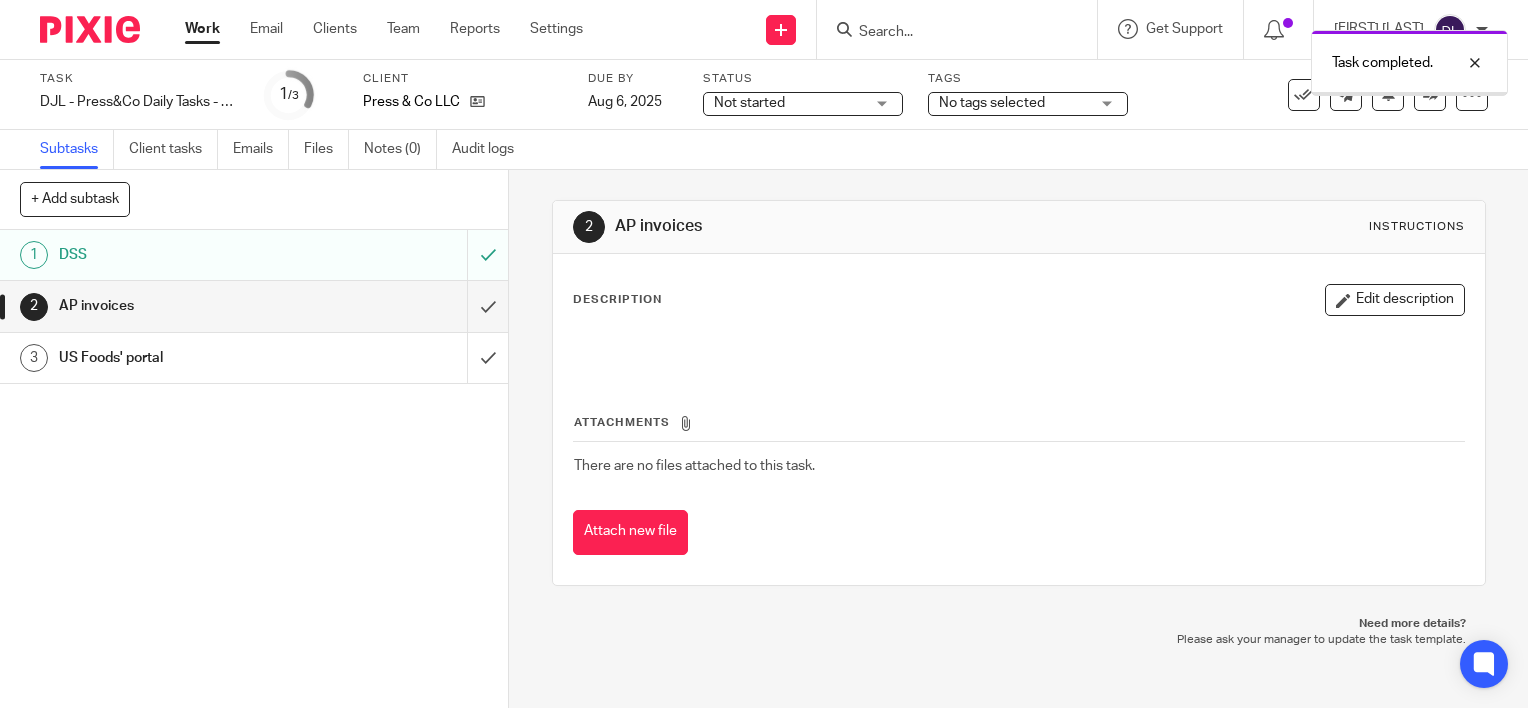 scroll, scrollTop: 0, scrollLeft: 0, axis: both 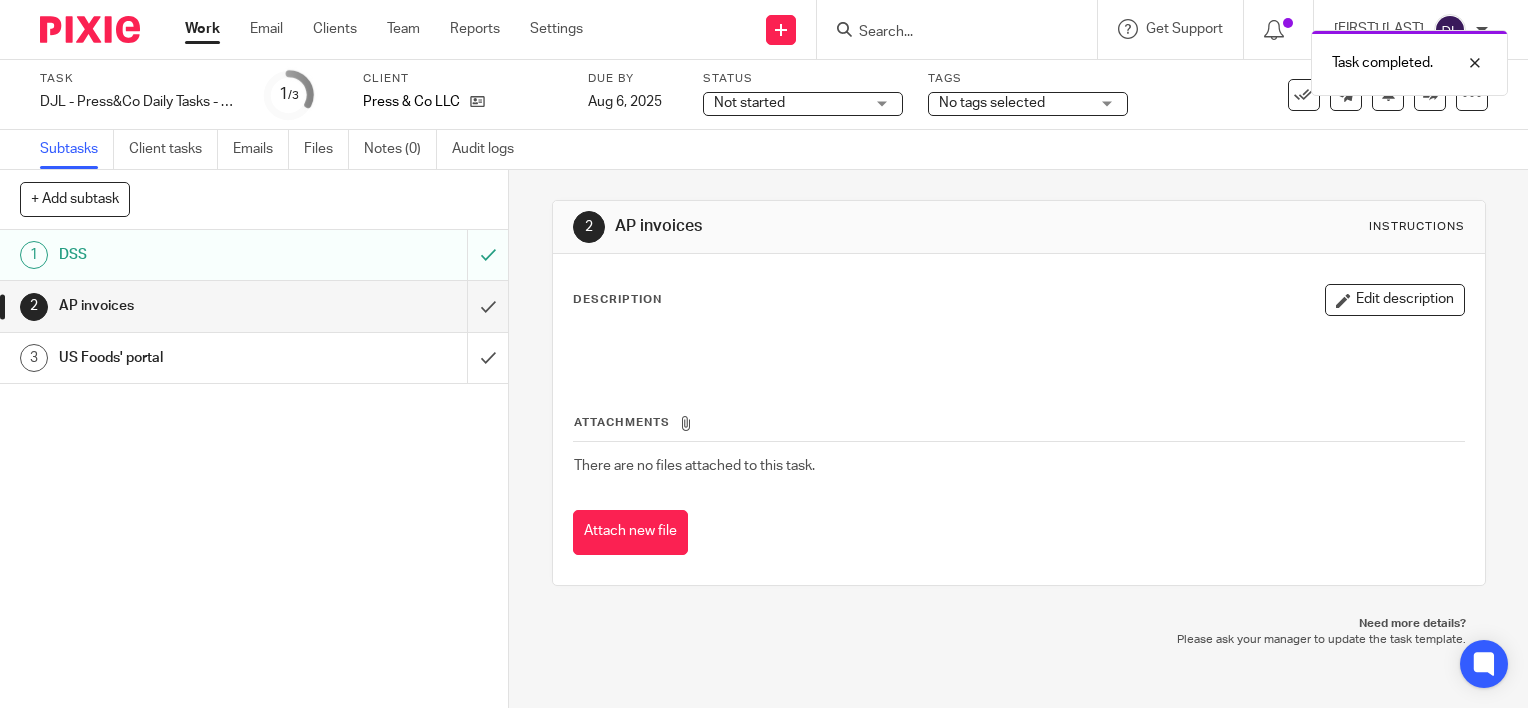 click on "Work" at bounding box center (202, 29) 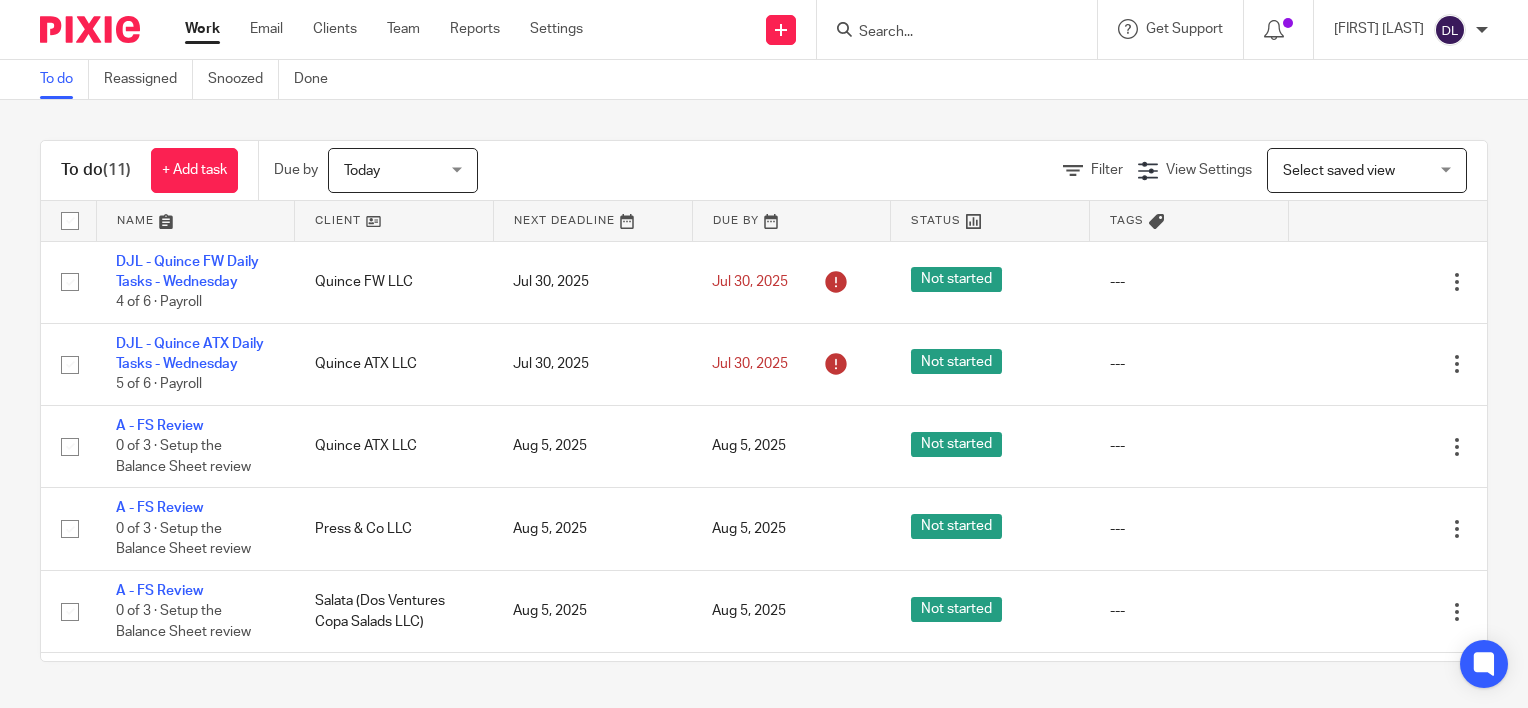 scroll, scrollTop: 0, scrollLeft: 0, axis: both 